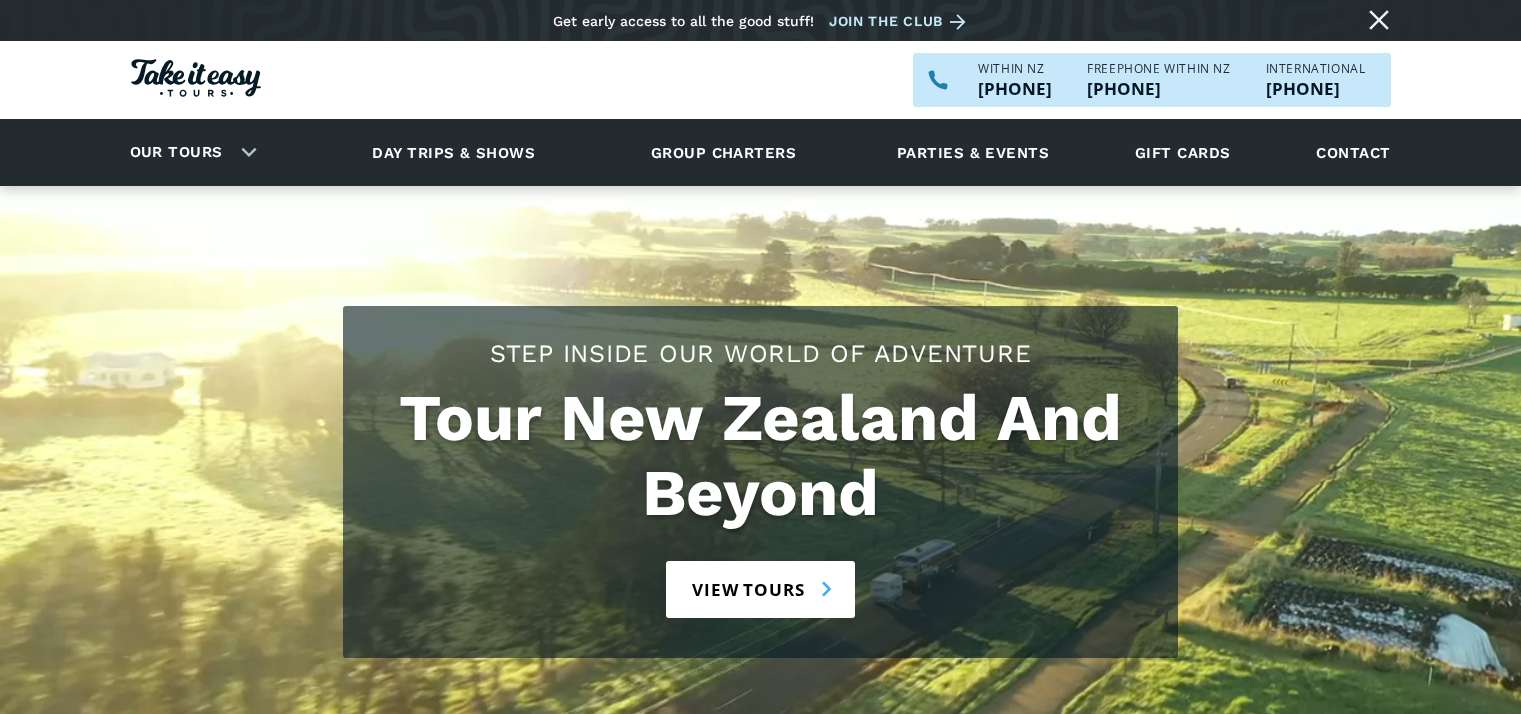 scroll, scrollTop: 0, scrollLeft: 0, axis: both 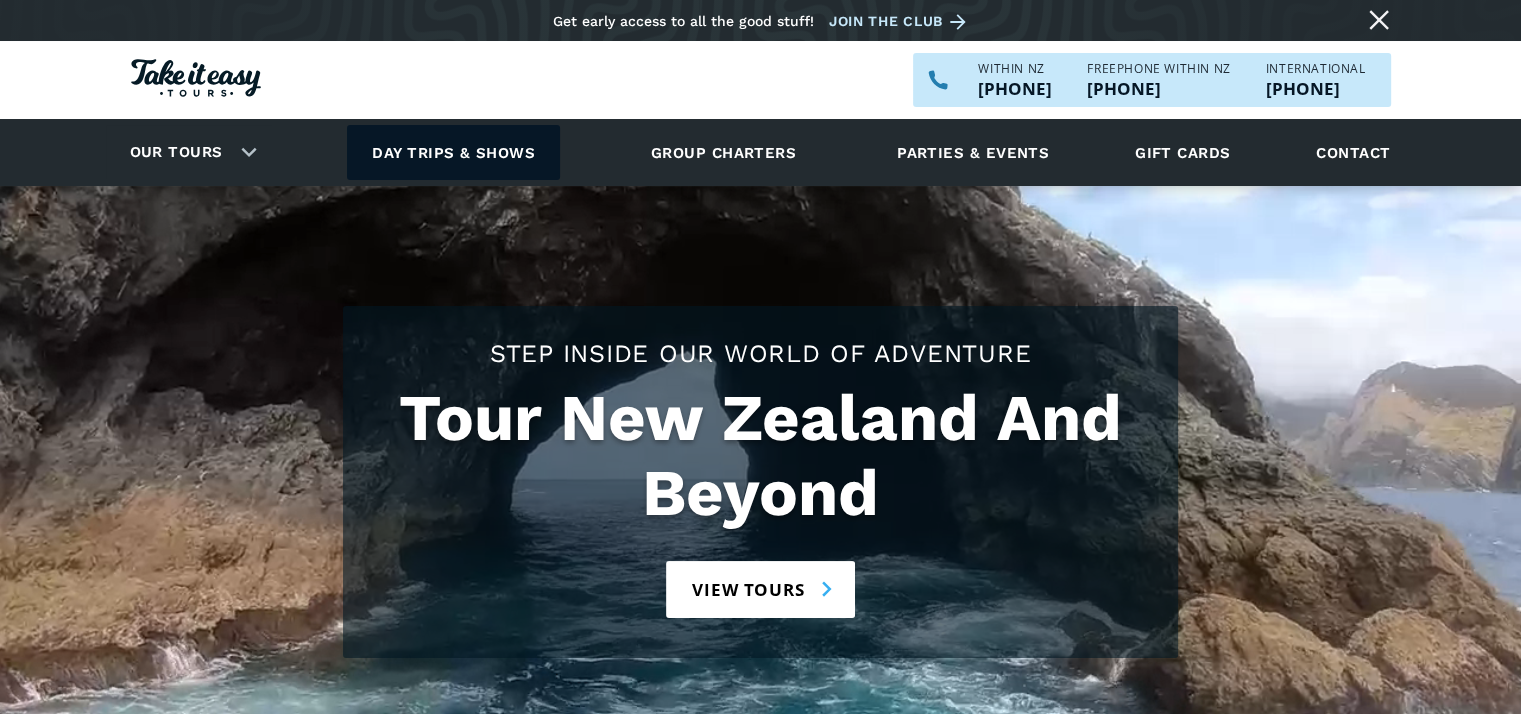 click on "Day trips & shows" at bounding box center (453, 152) 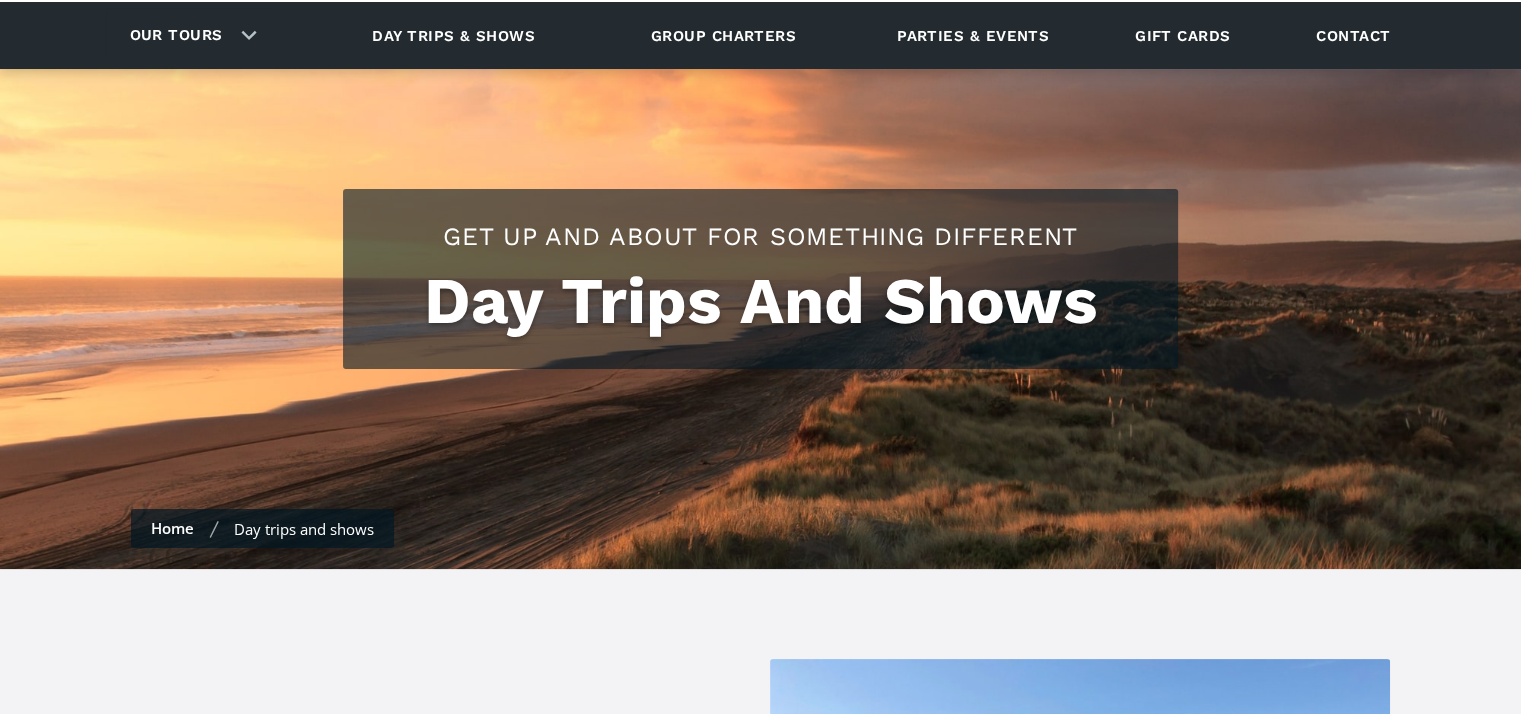 scroll, scrollTop: 0, scrollLeft: 0, axis: both 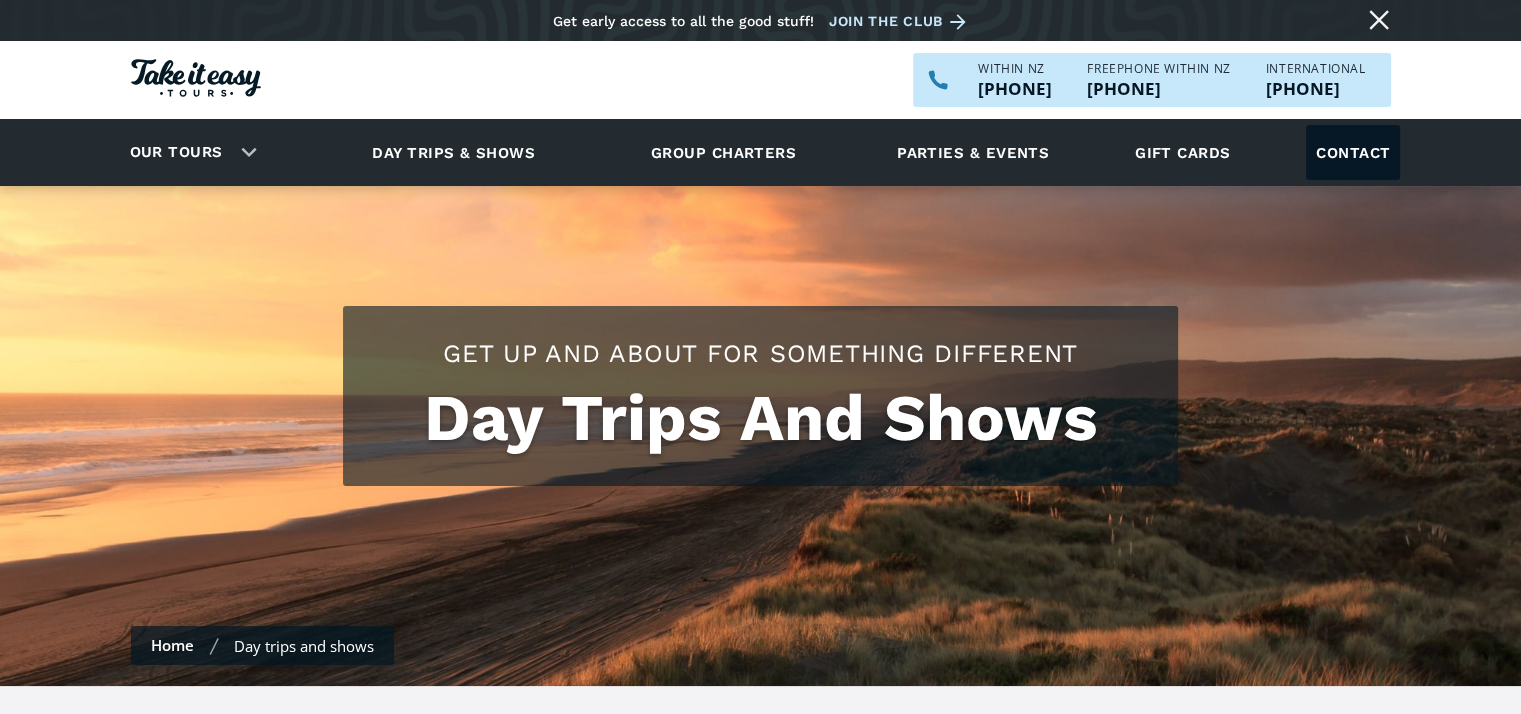 click on "Contact" at bounding box center (1353, 152) 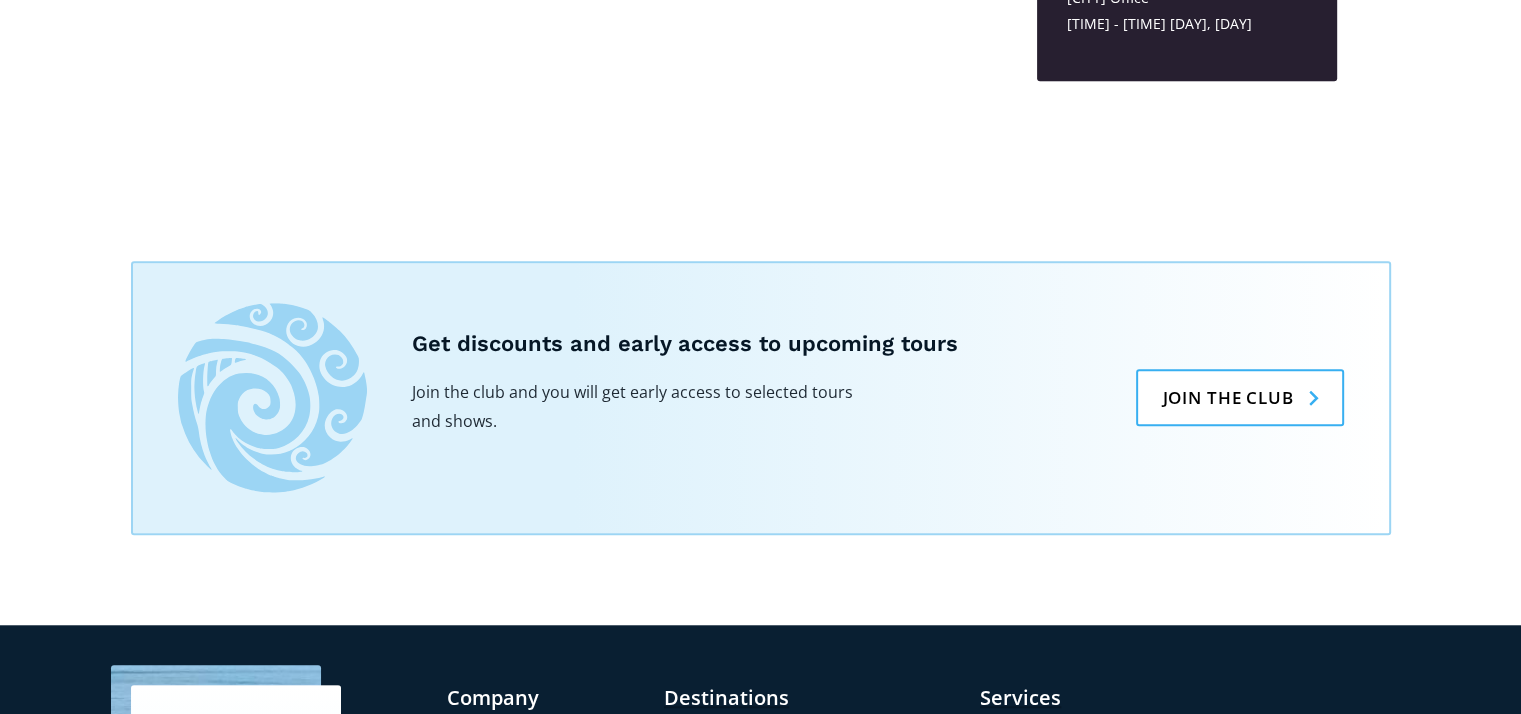 scroll, scrollTop: 1900, scrollLeft: 0, axis: vertical 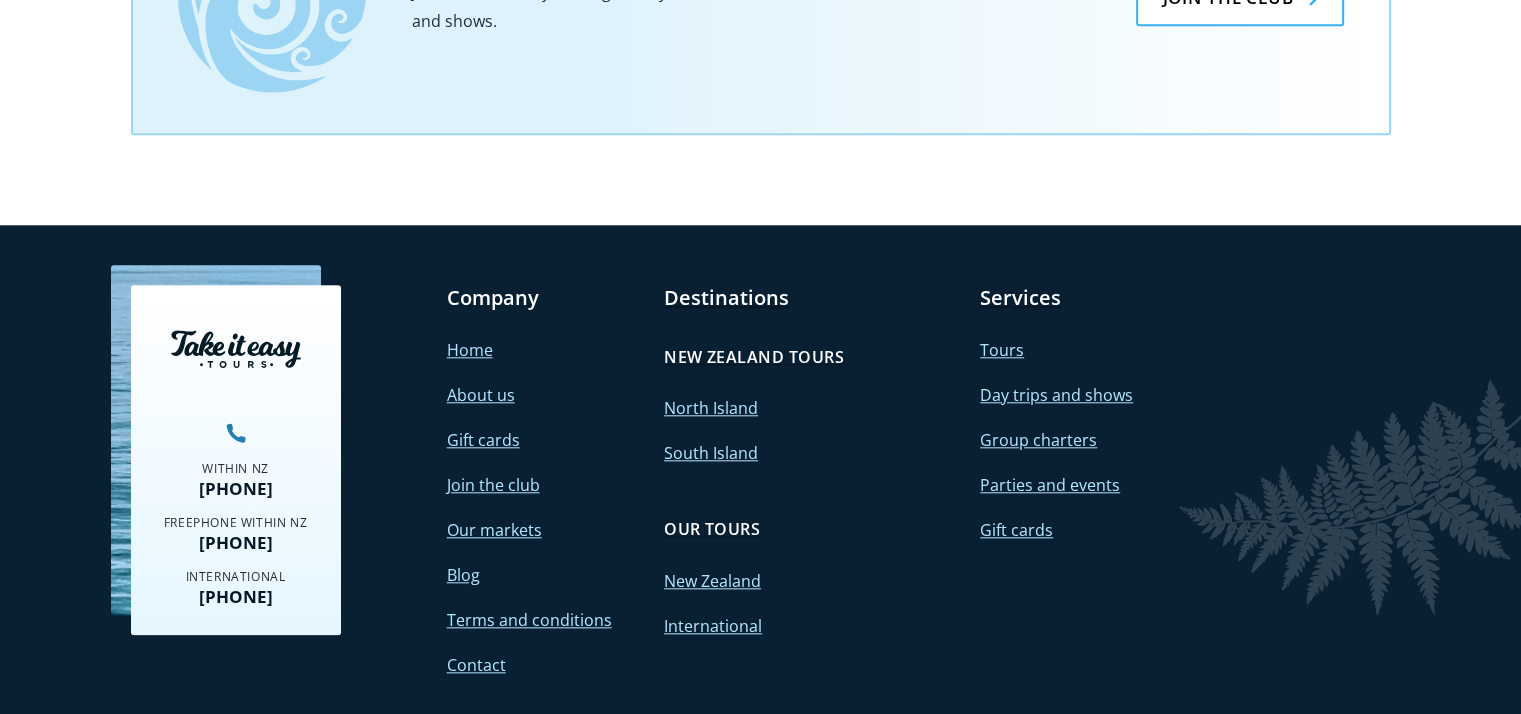 click on "Blog" at bounding box center (463, 575) 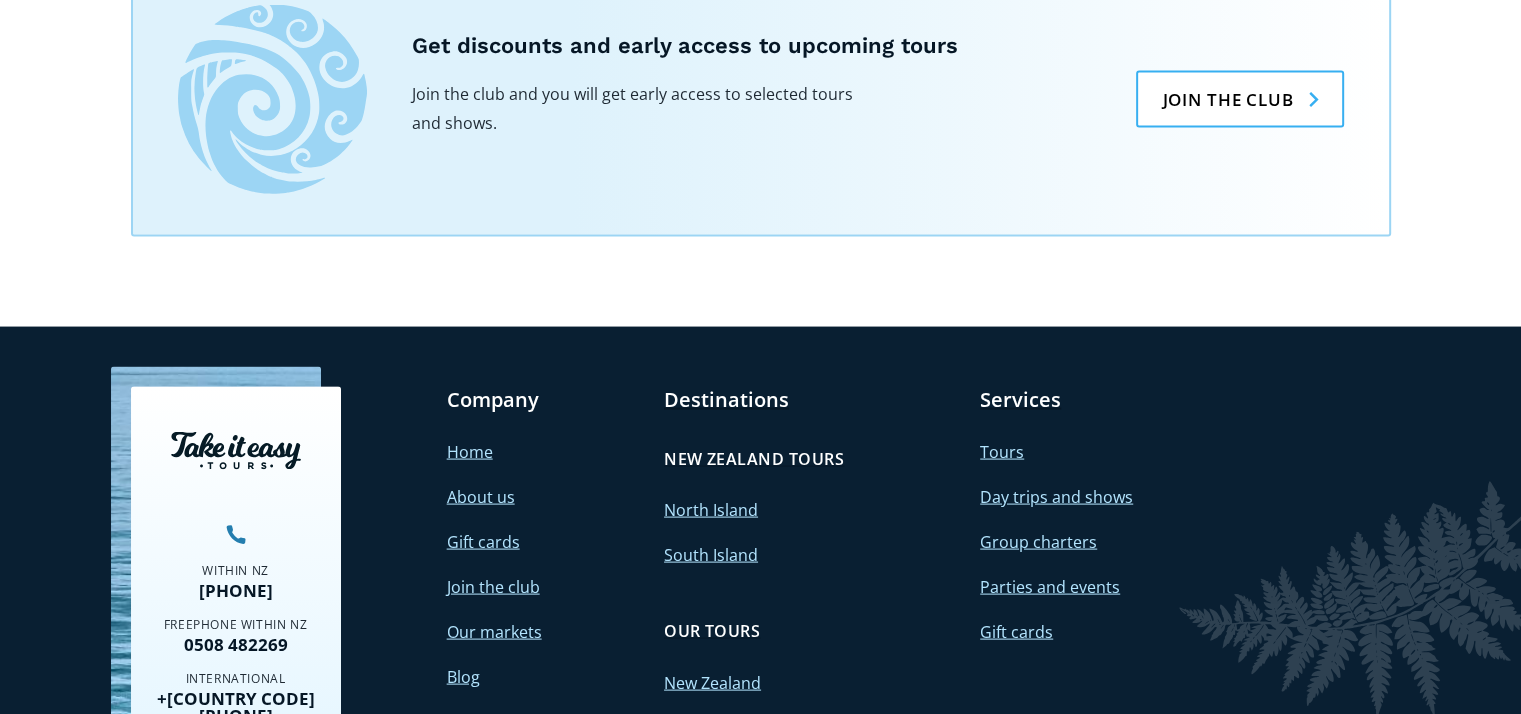 scroll, scrollTop: 4000, scrollLeft: 0, axis: vertical 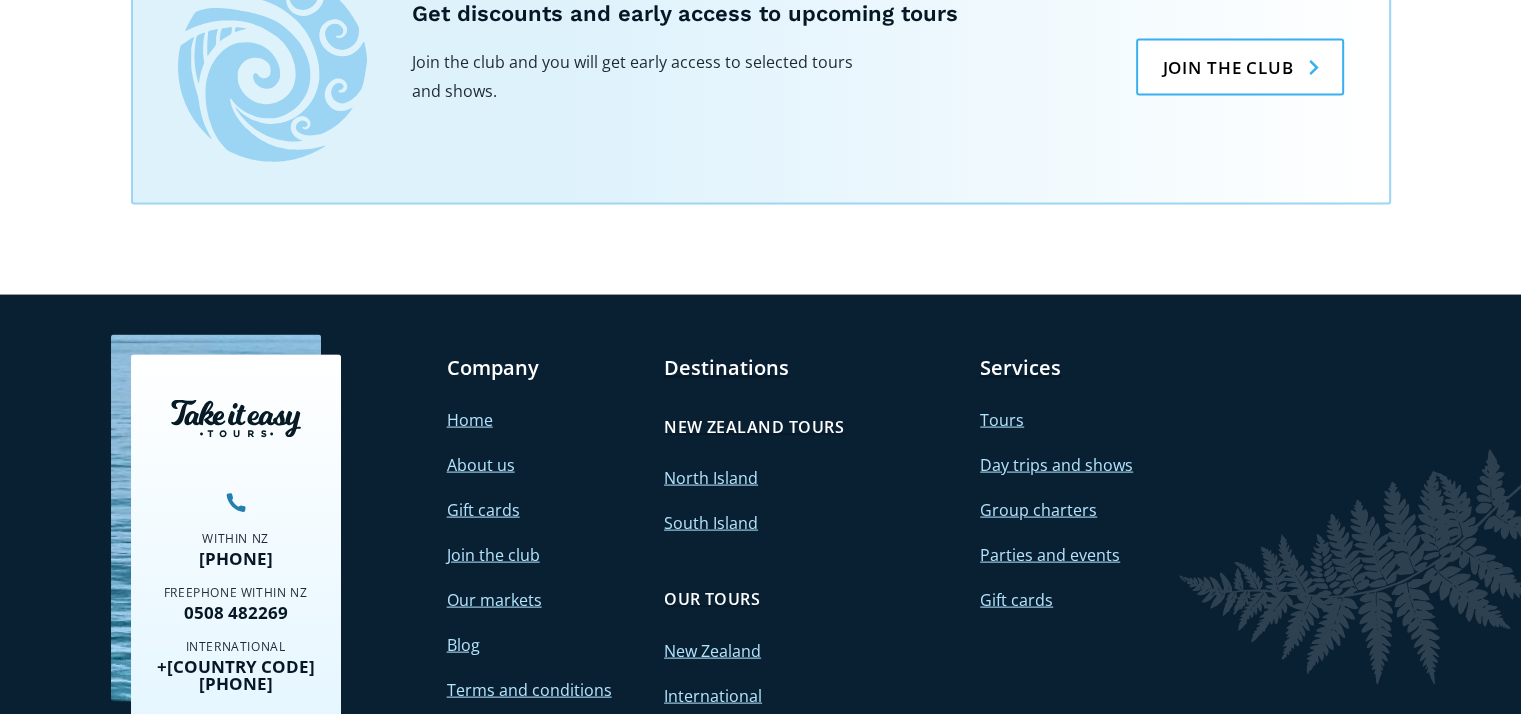 click on "Home" at bounding box center (470, 420) 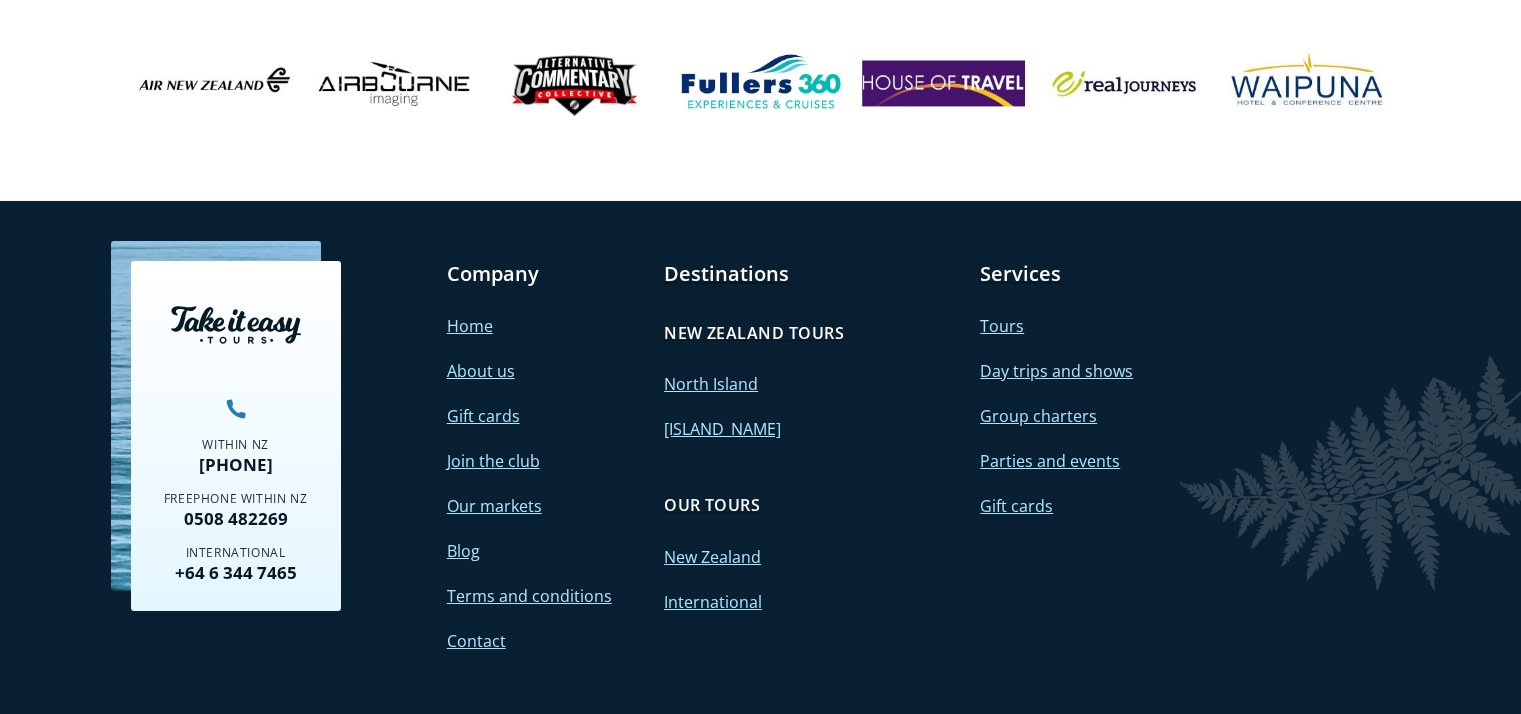 scroll, scrollTop: 7200, scrollLeft: 0, axis: vertical 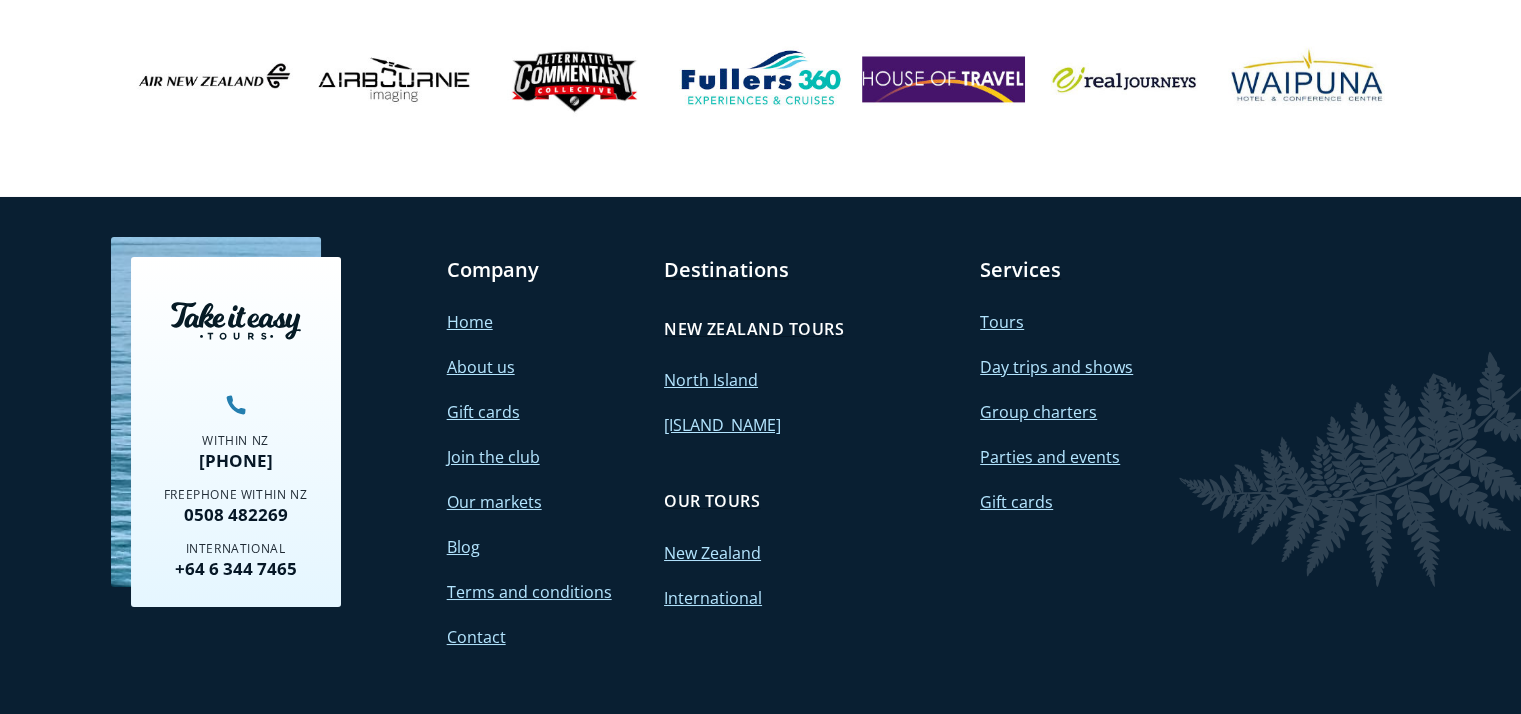 click on "About us" at bounding box center (481, 367) 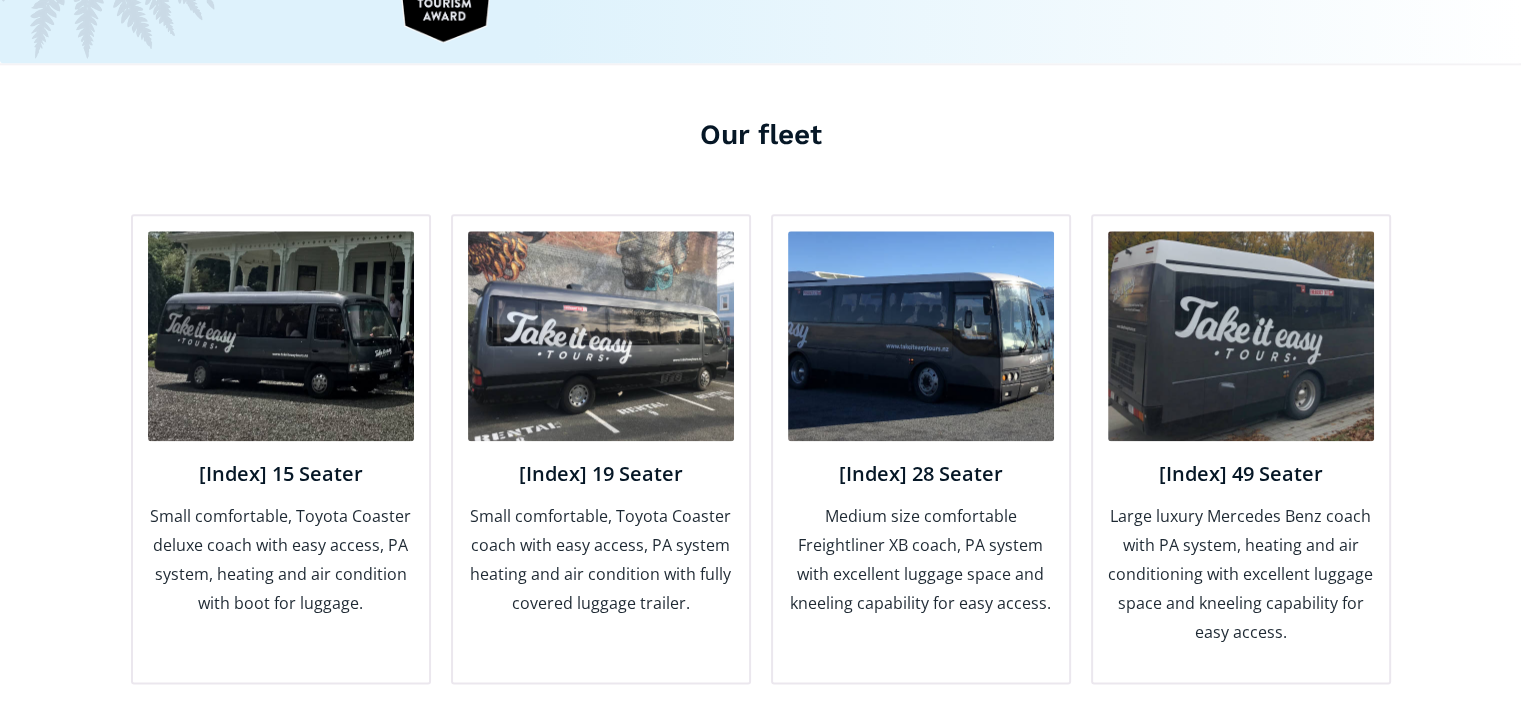 scroll, scrollTop: 2300, scrollLeft: 0, axis: vertical 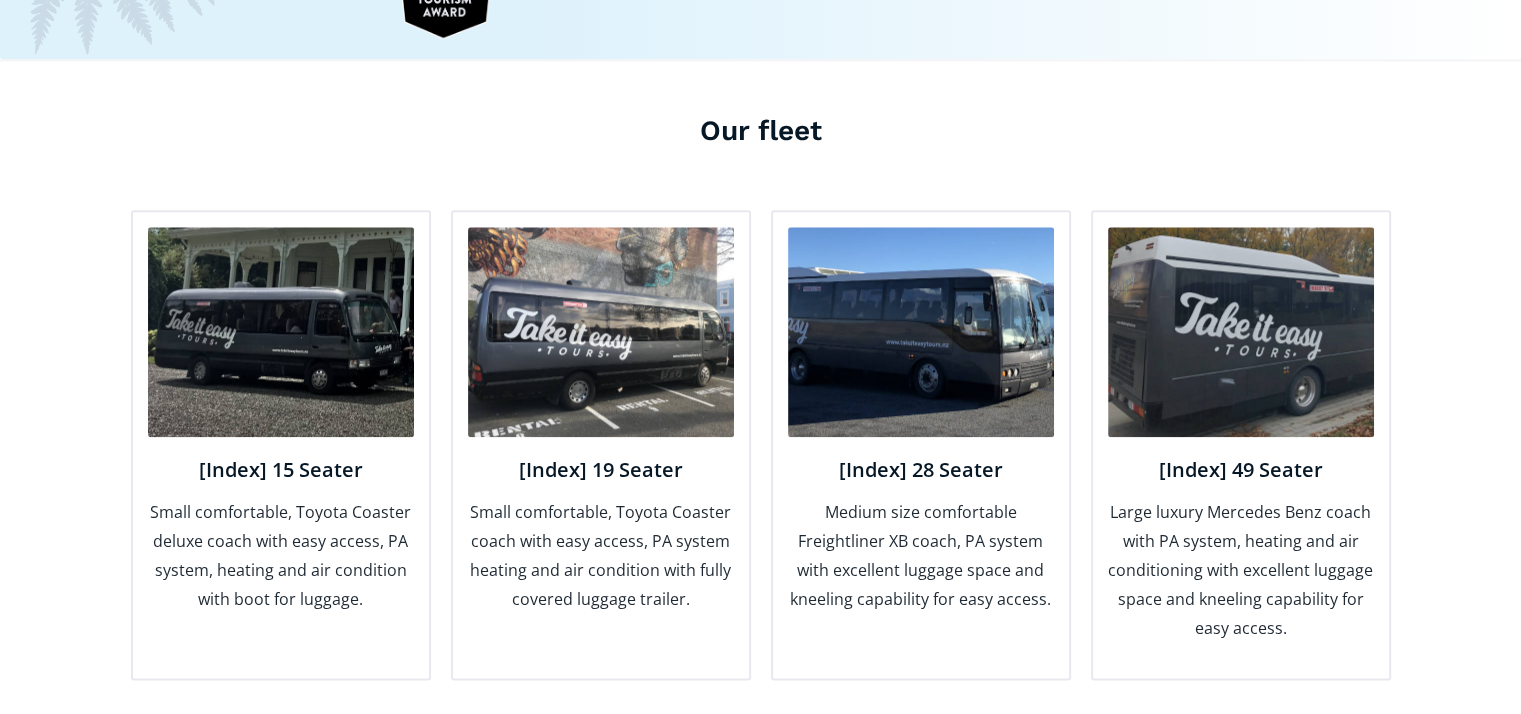 click at bounding box center (281, 332) 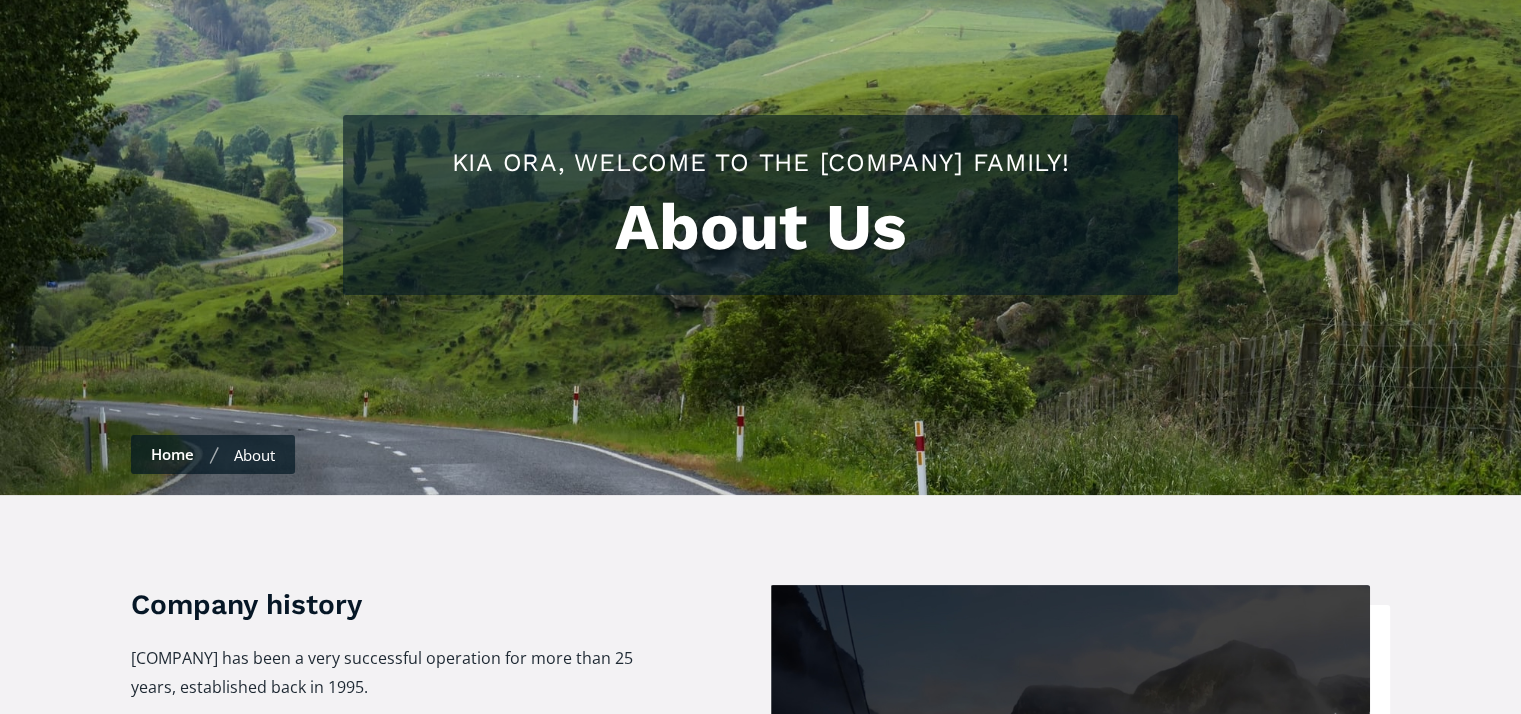 scroll, scrollTop: 0, scrollLeft: 0, axis: both 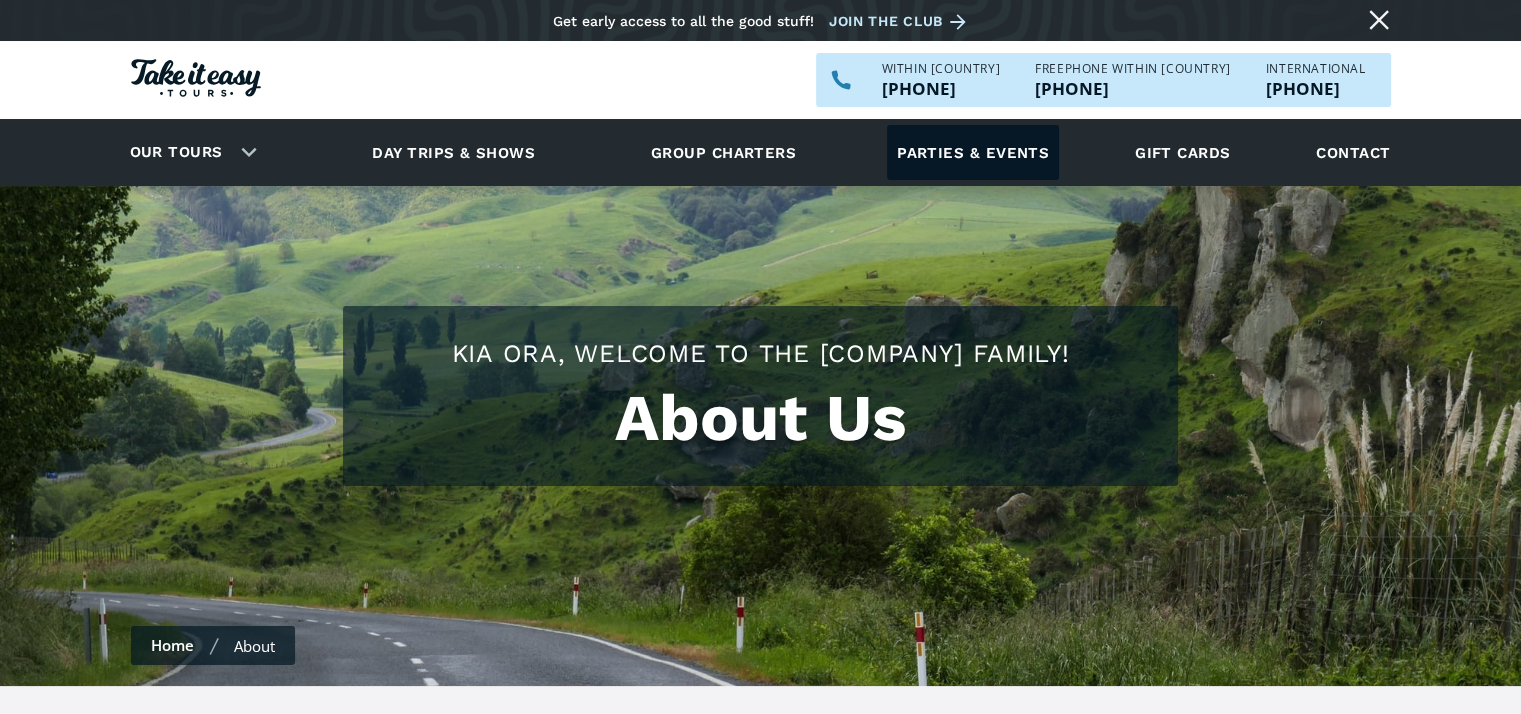 click on "Parties & events" at bounding box center (973, 152) 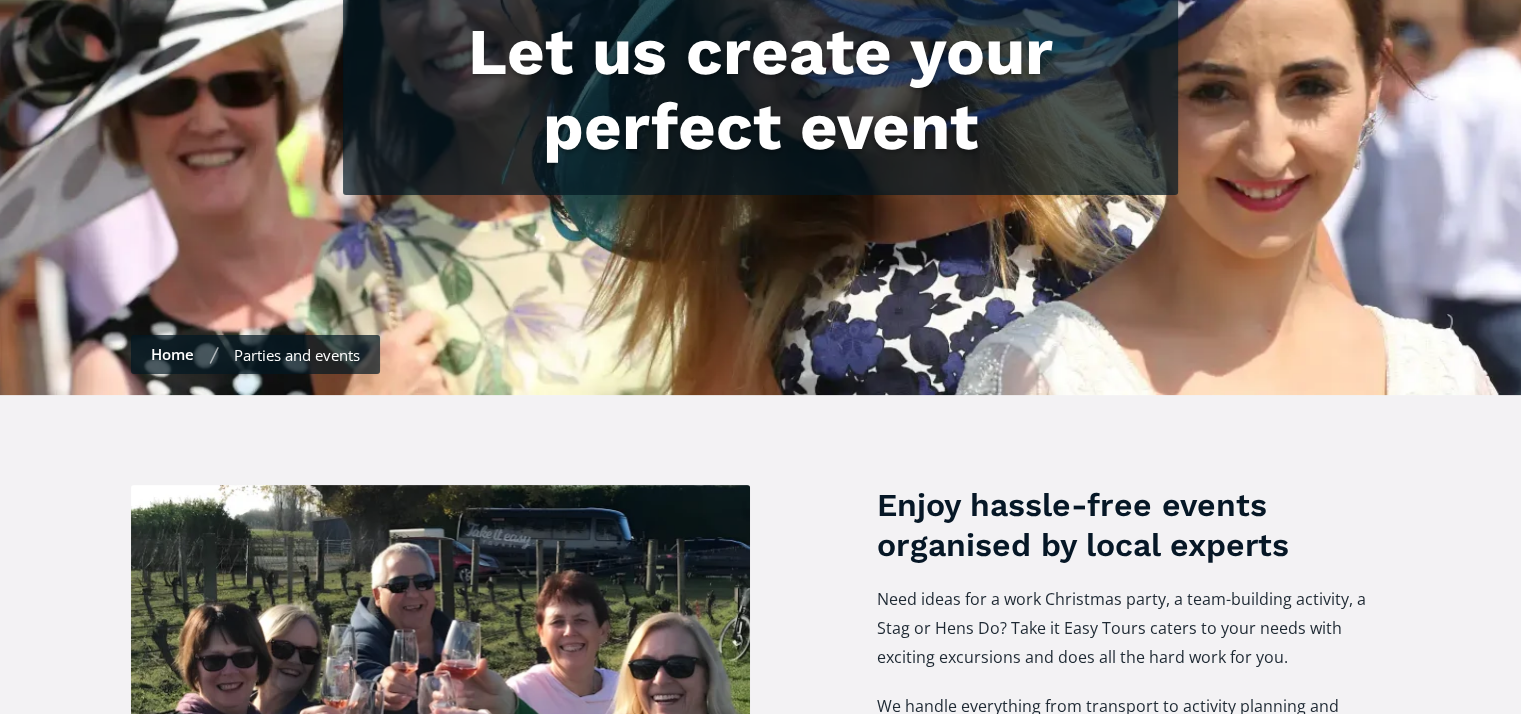 scroll, scrollTop: 0, scrollLeft: 0, axis: both 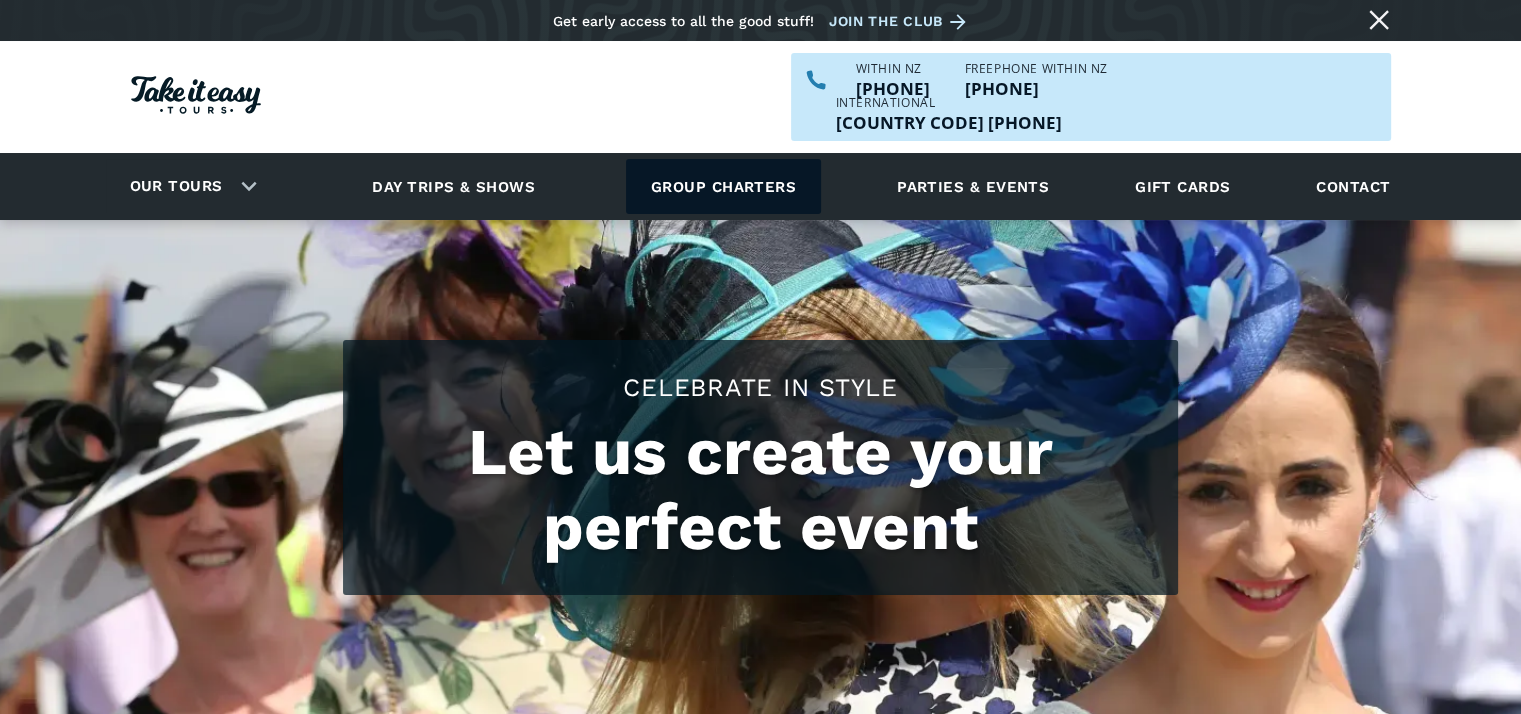 click on "Group charters" at bounding box center (723, 186) 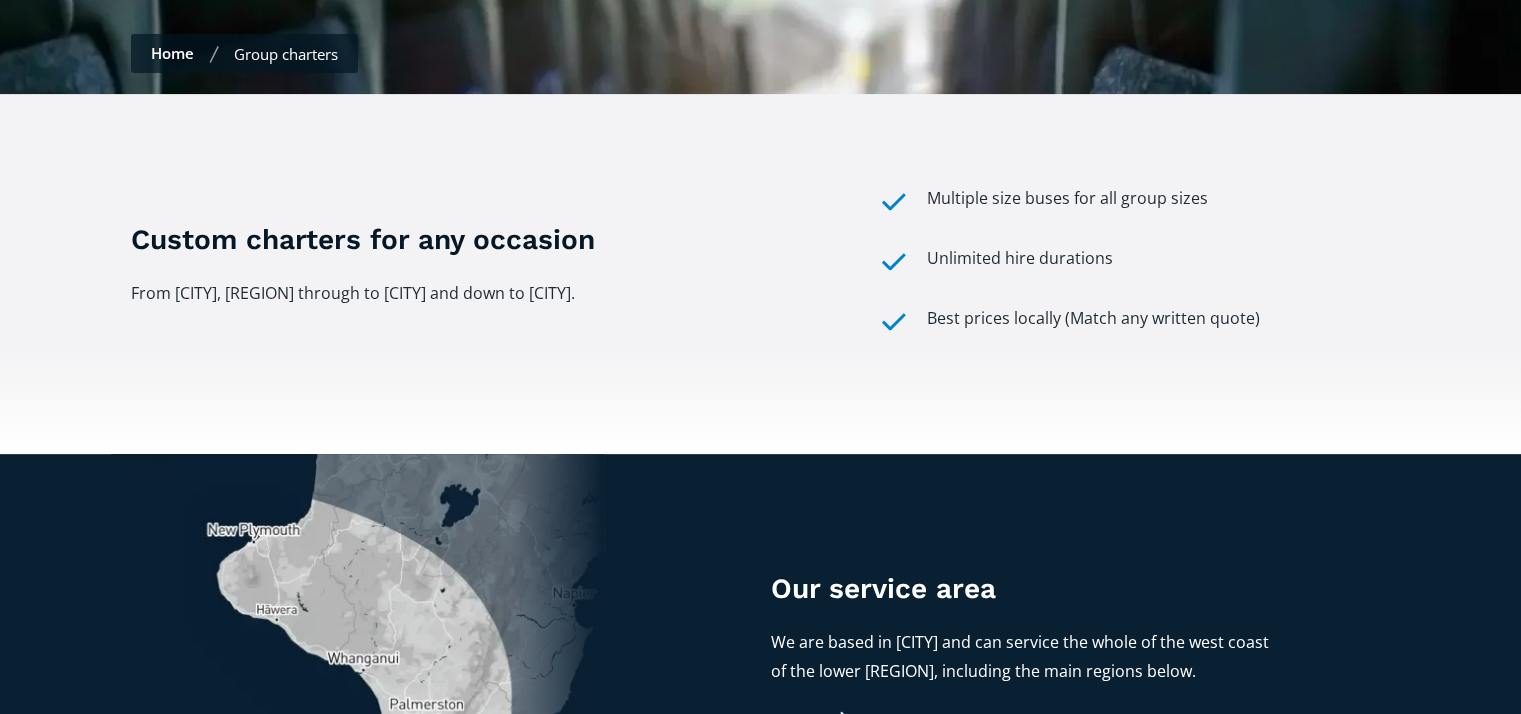 scroll, scrollTop: 400, scrollLeft: 0, axis: vertical 